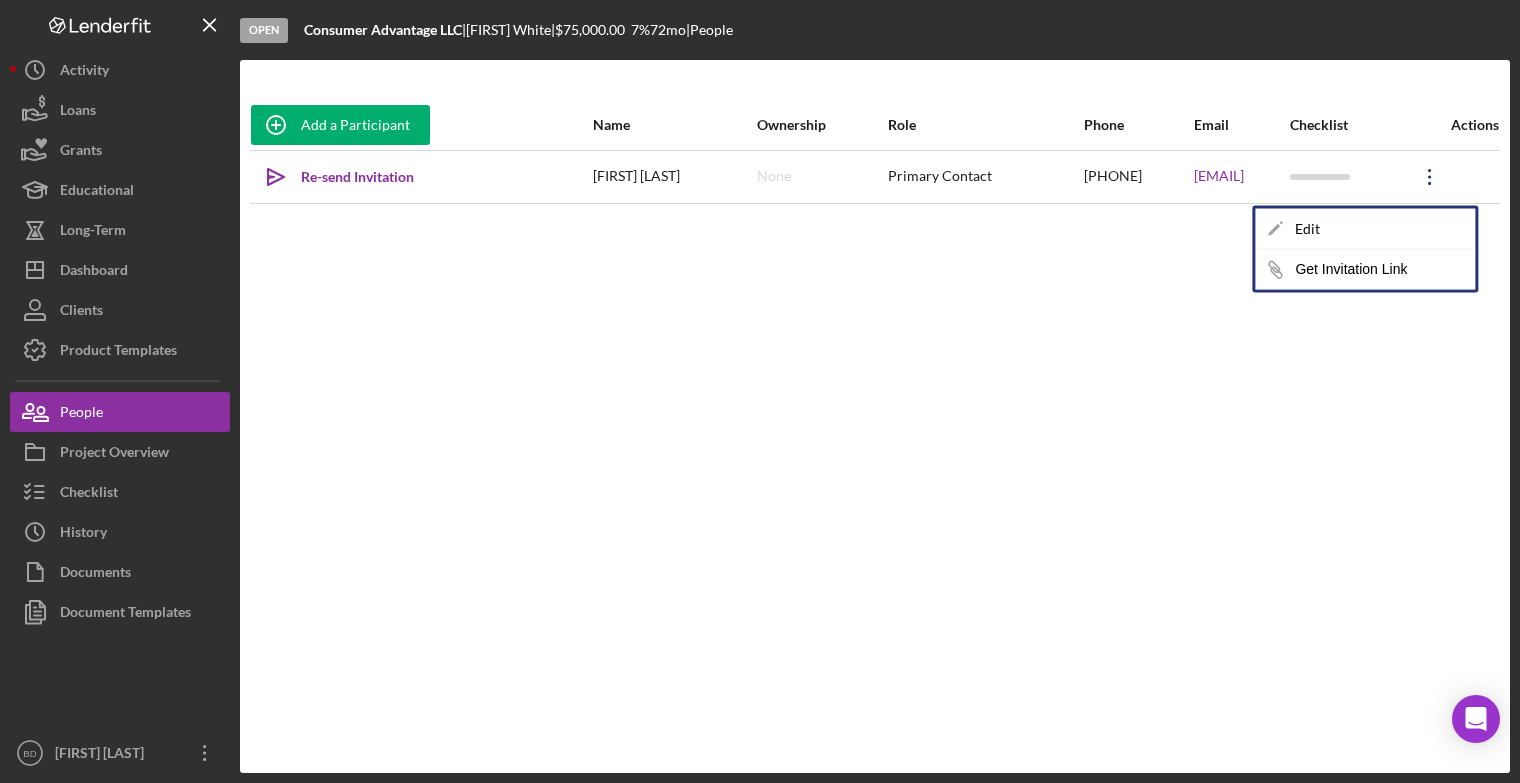 scroll, scrollTop: 0, scrollLeft: 0, axis: both 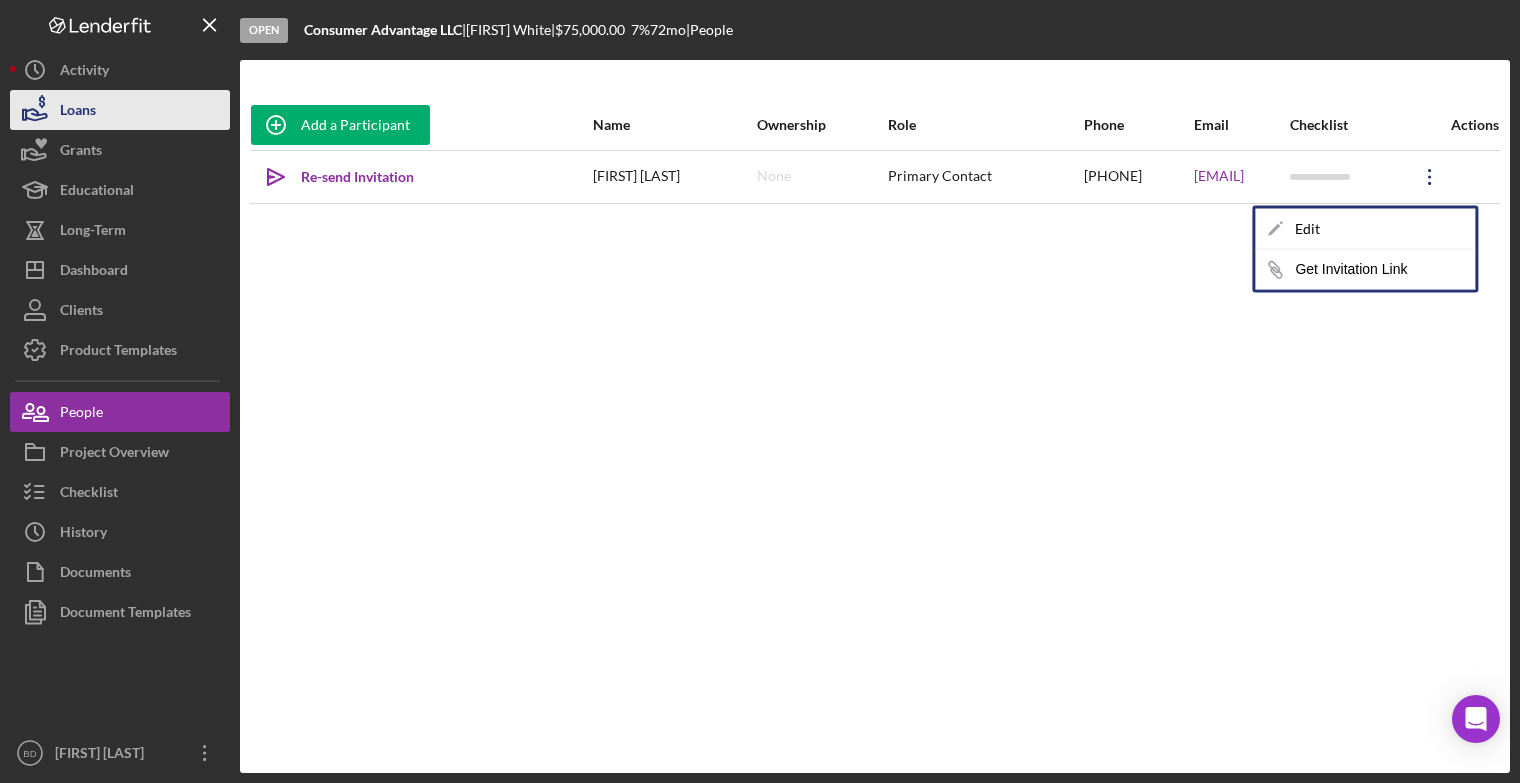 click on "Loans" at bounding box center [78, 112] 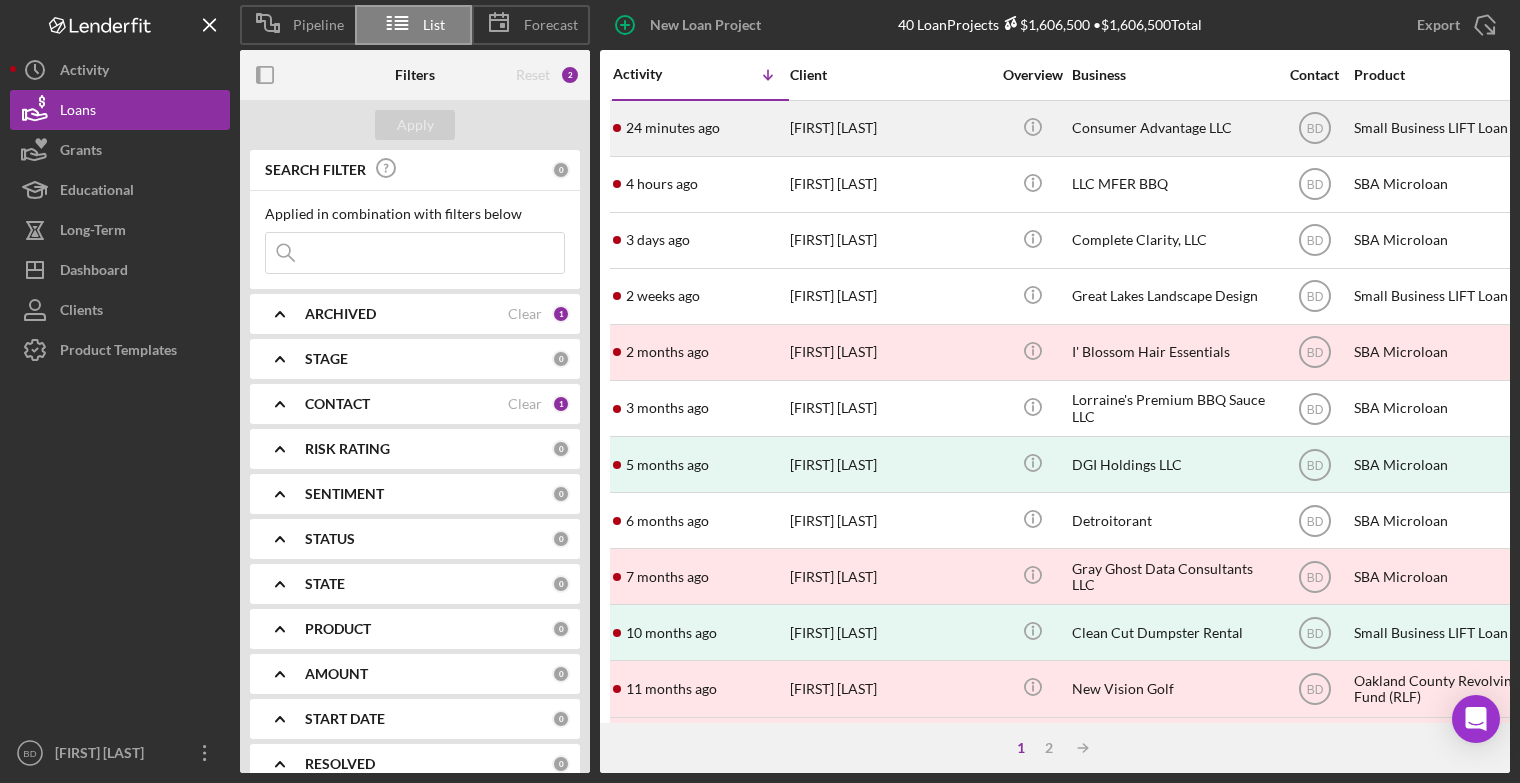click on "24 minutes ago" at bounding box center (673, 128) 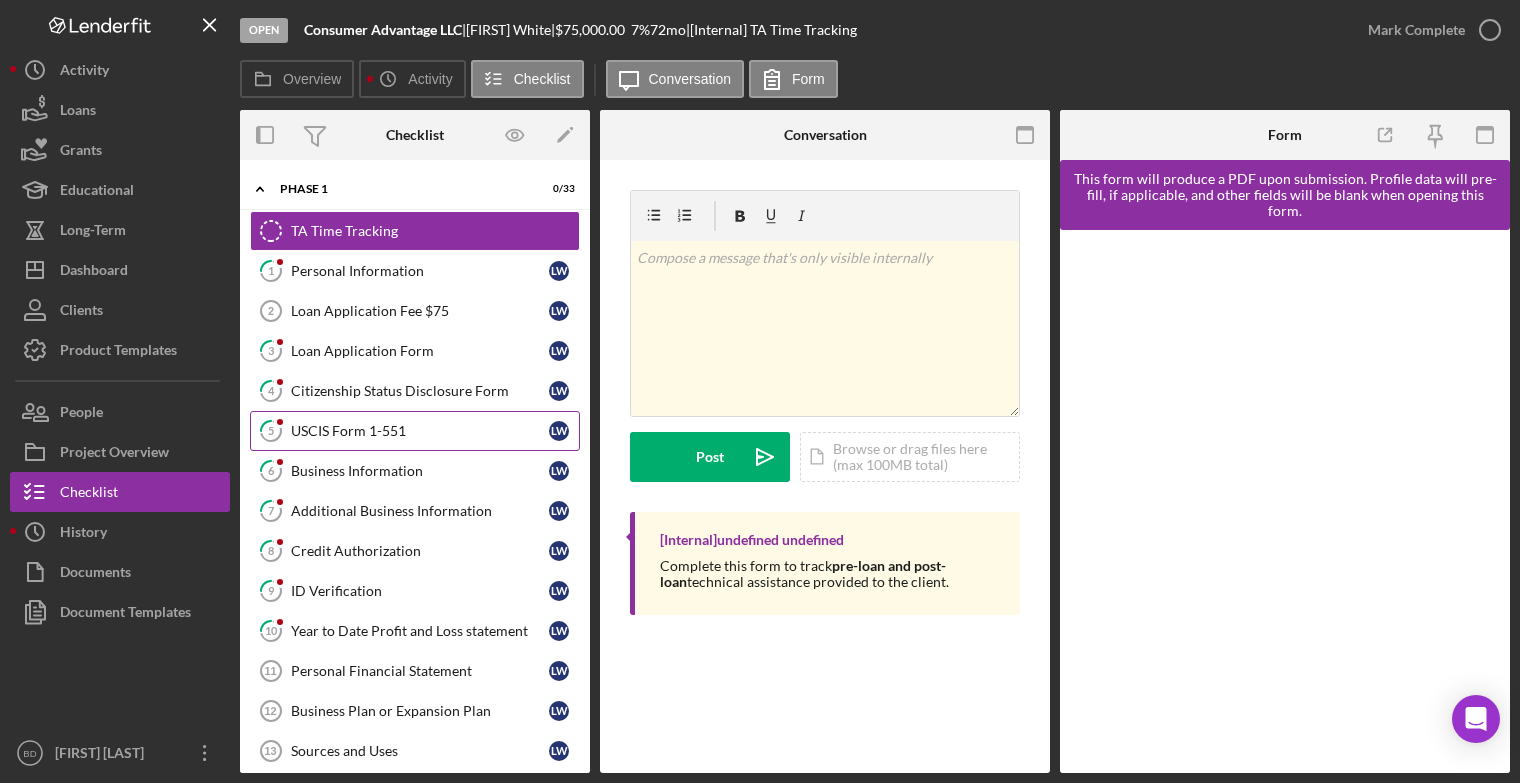 click on "USCIS Form 1-551" at bounding box center (420, 431) 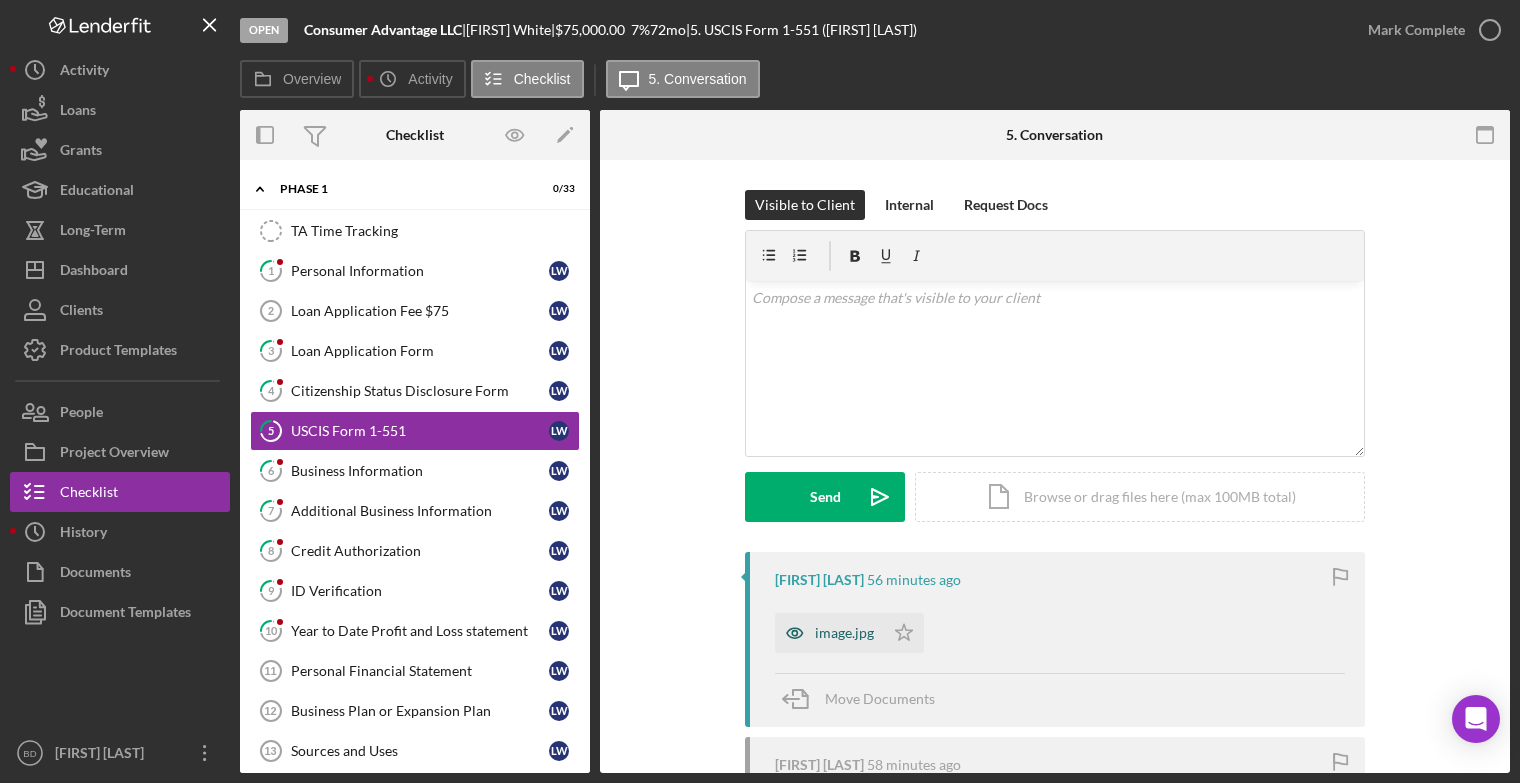 click on "image.jpg" at bounding box center (844, 633) 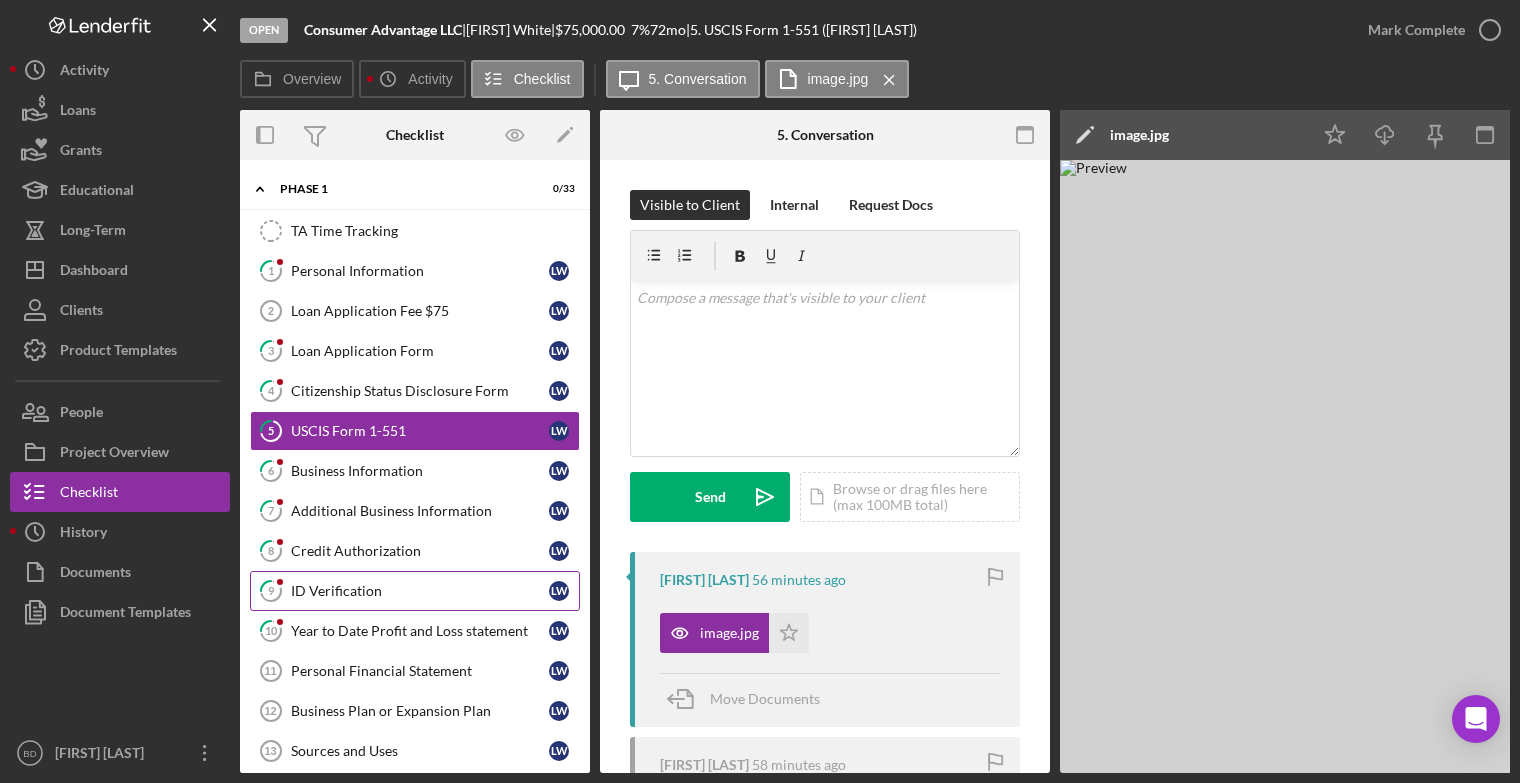 click on "ID Verification" at bounding box center [420, 591] 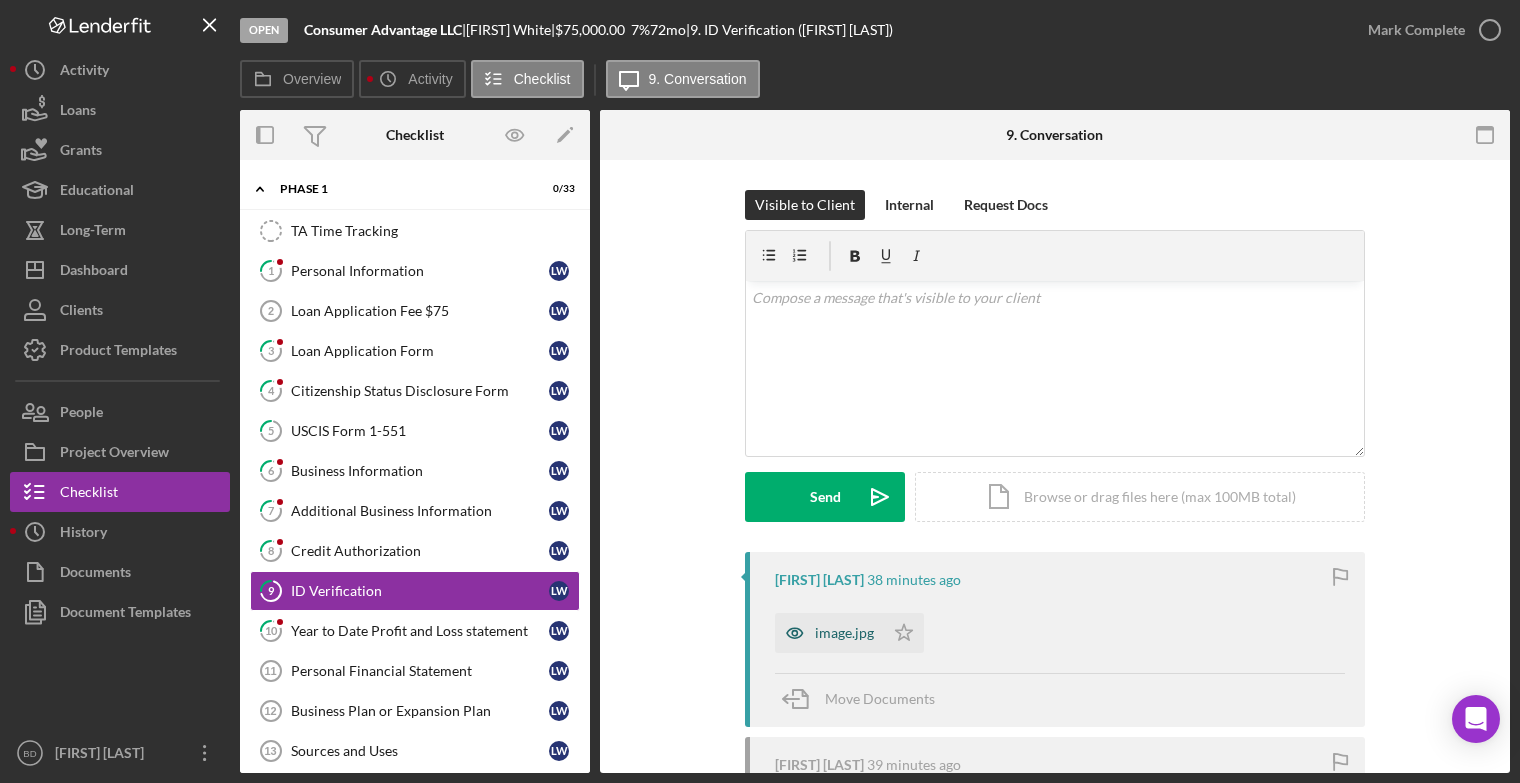 click on "image.jpg" at bounding box center [844, 633] 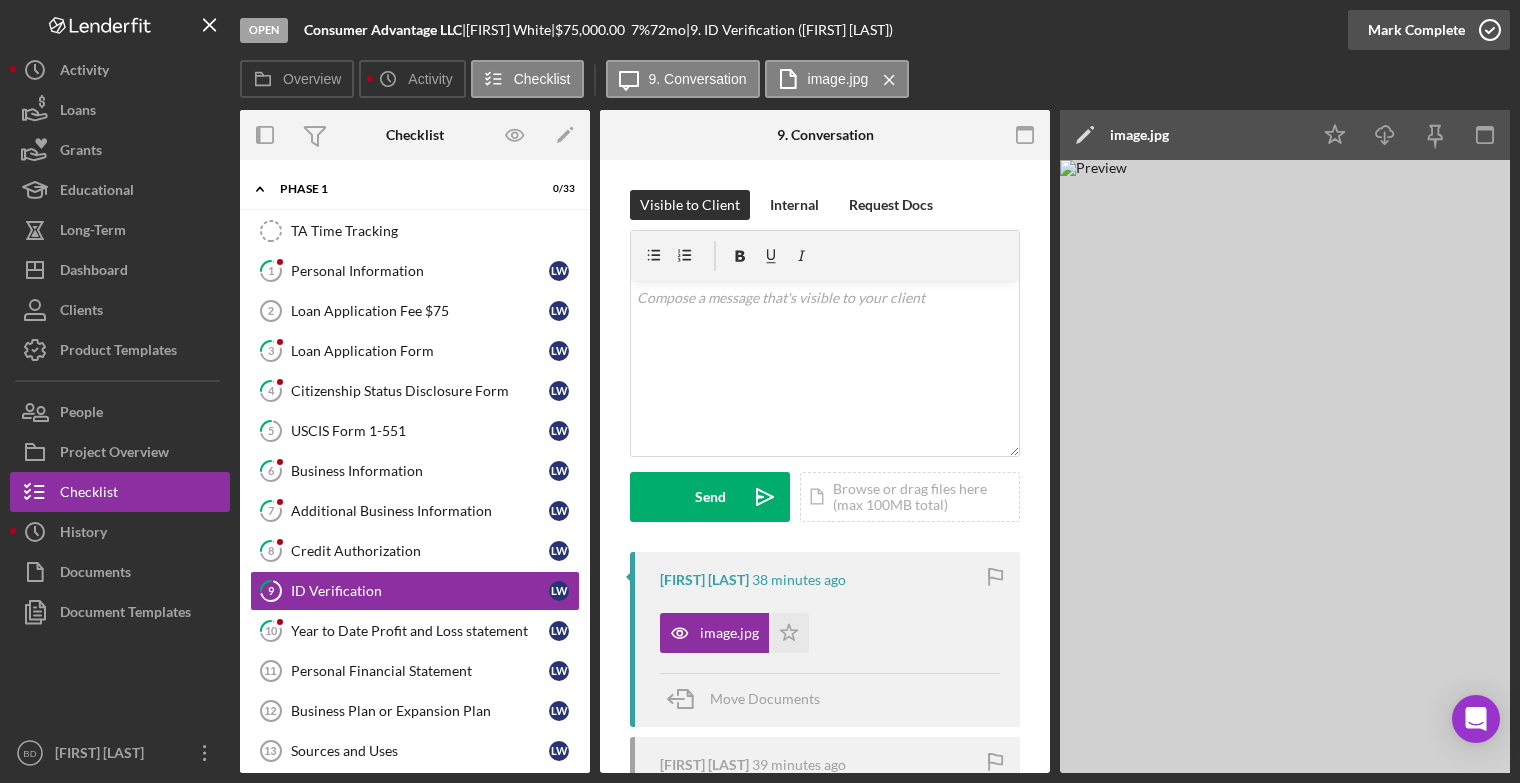 click 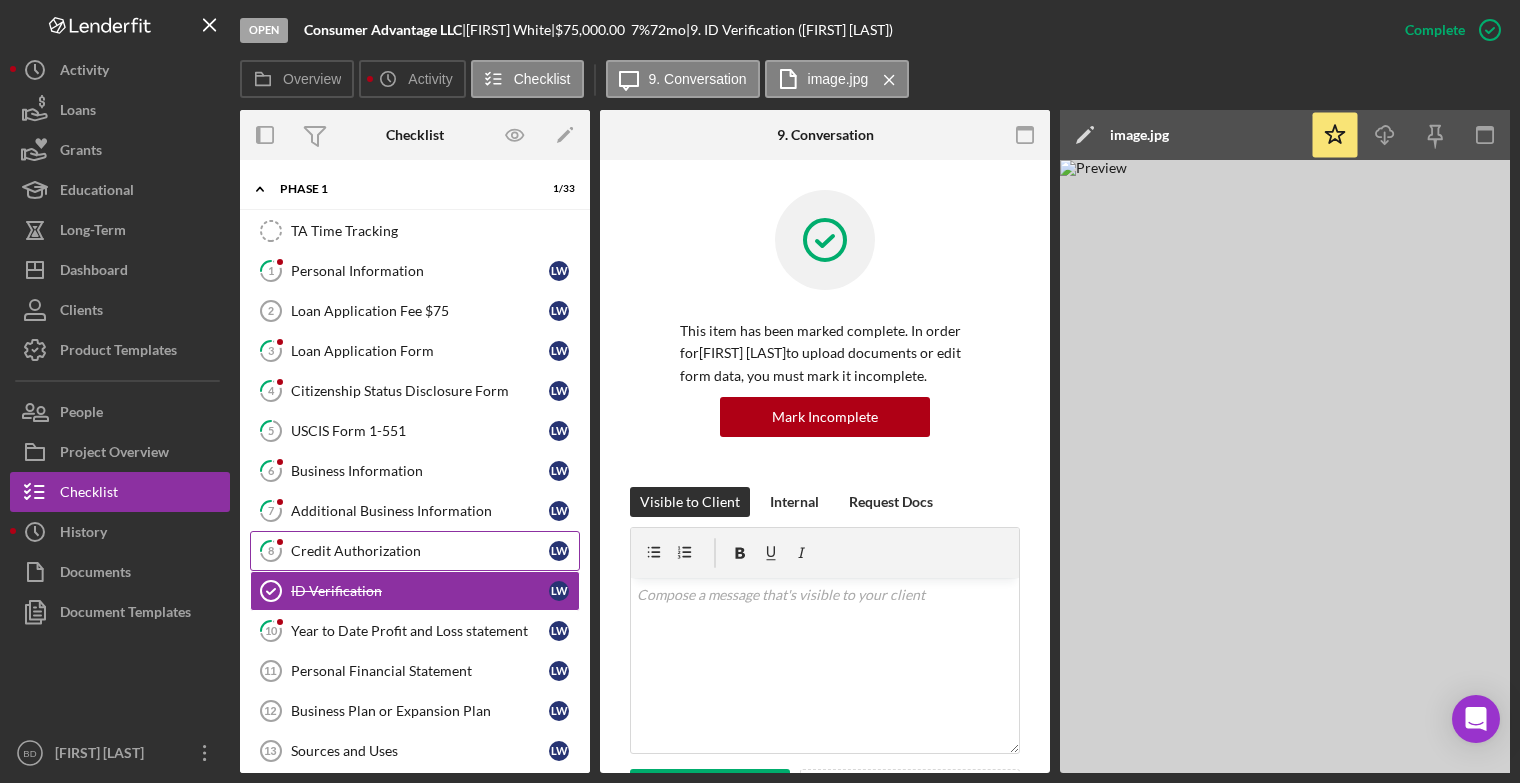 click on "Credit Authorization" at bounding box center (420, 551) 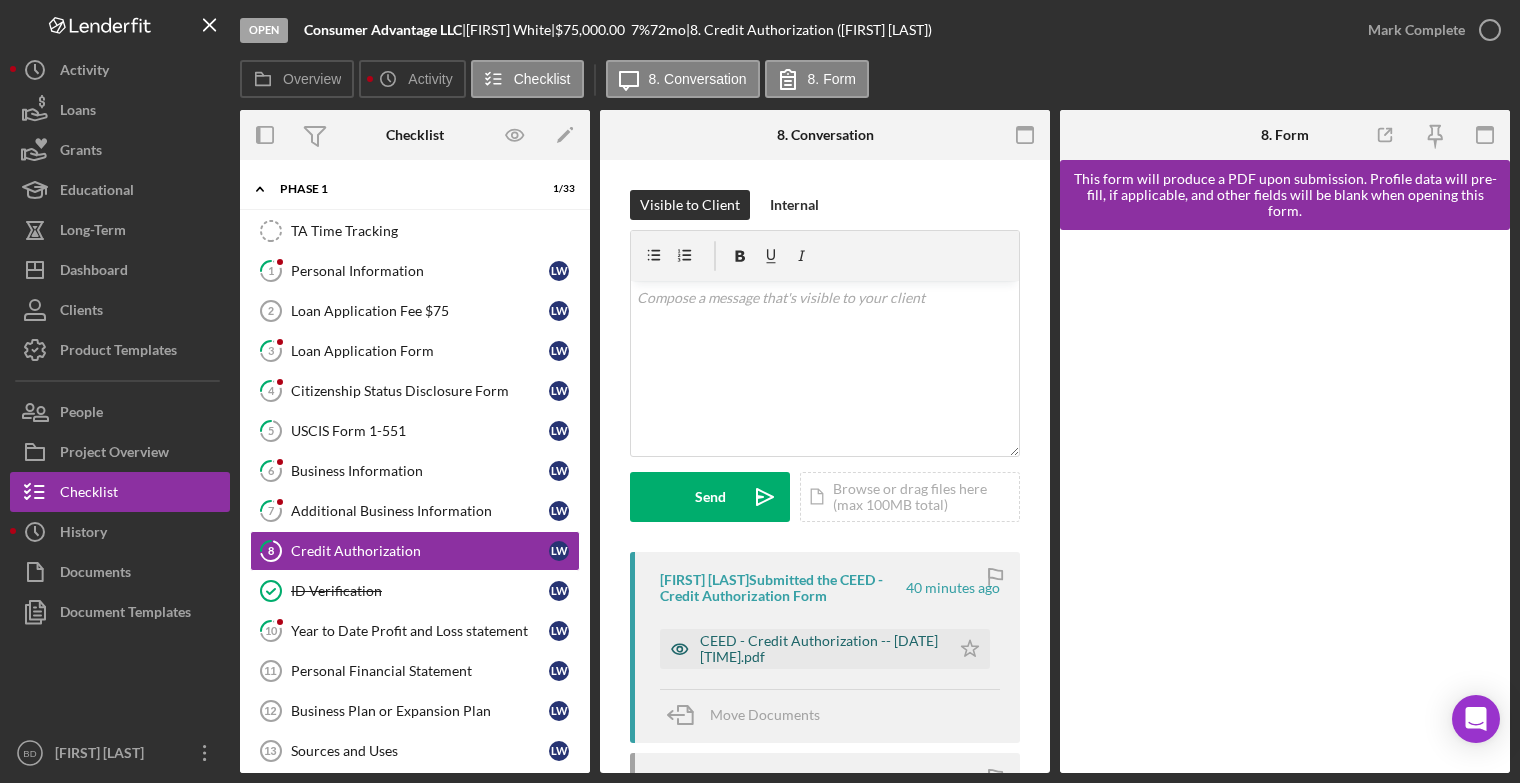 click on "CEED - Credit Authorization  -- [DATE] [TIME].pdf" at bounding box center (820, 649) 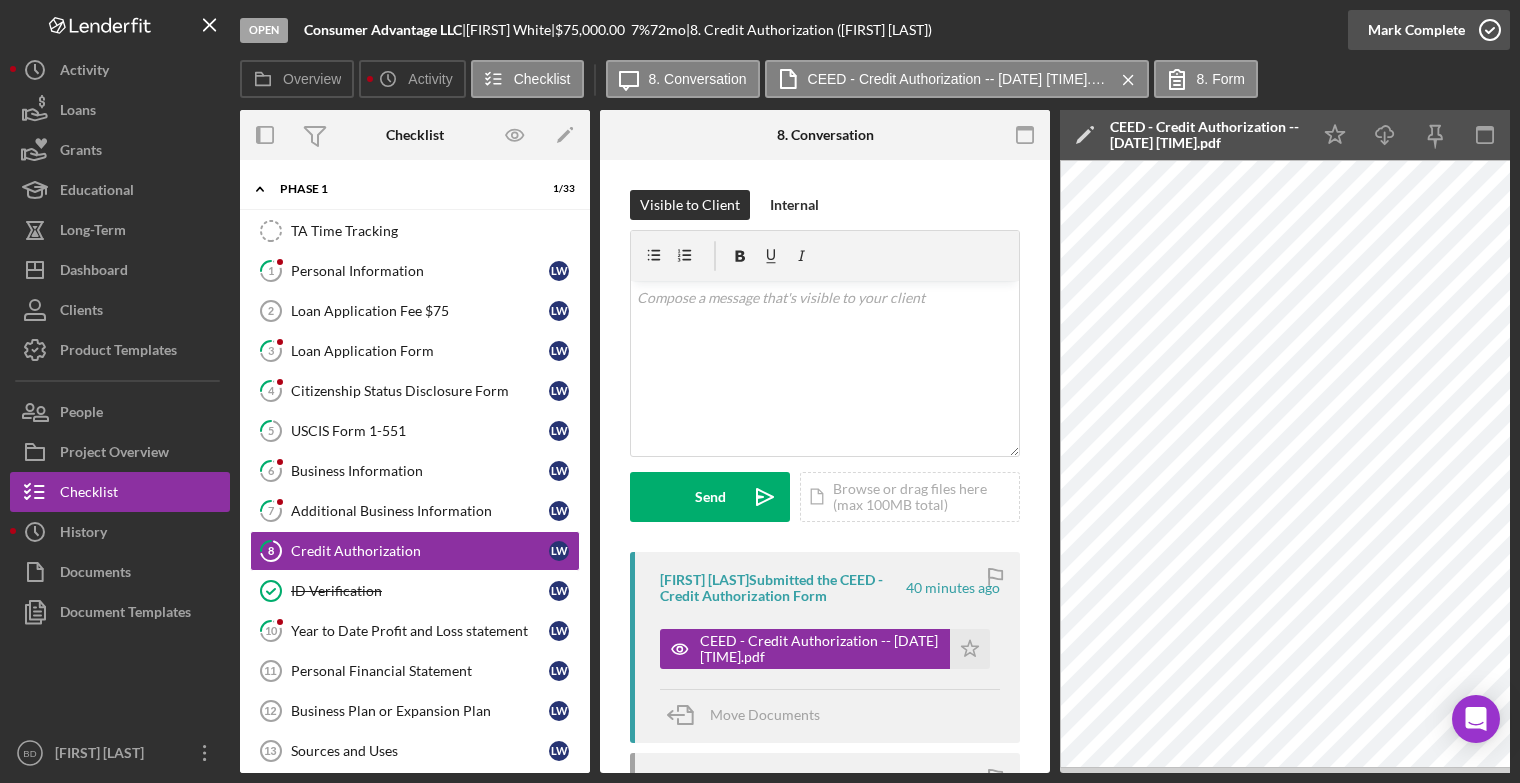 click 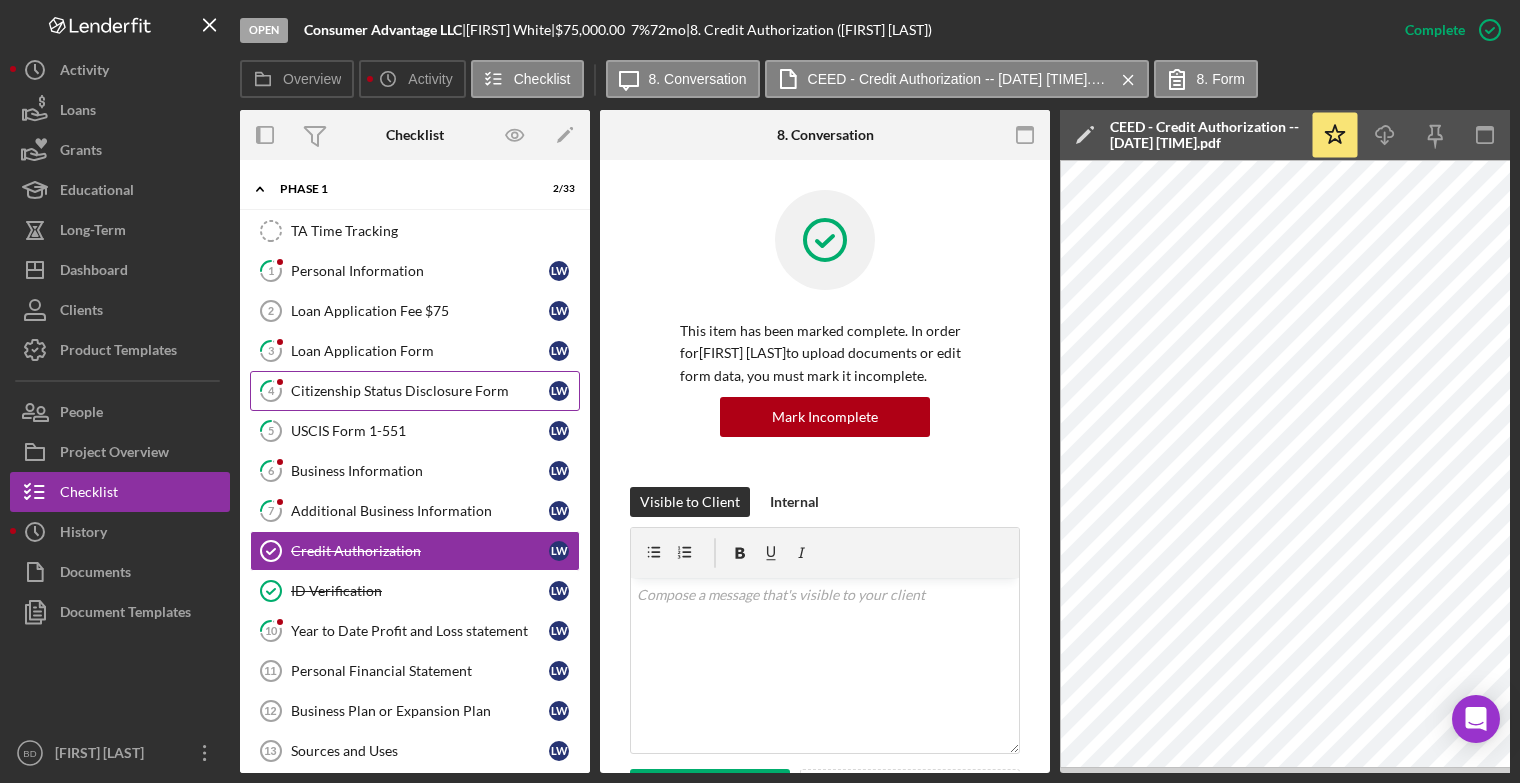 click on "Citizenship Status Disclosure Form" at bounding box center [420, 391] 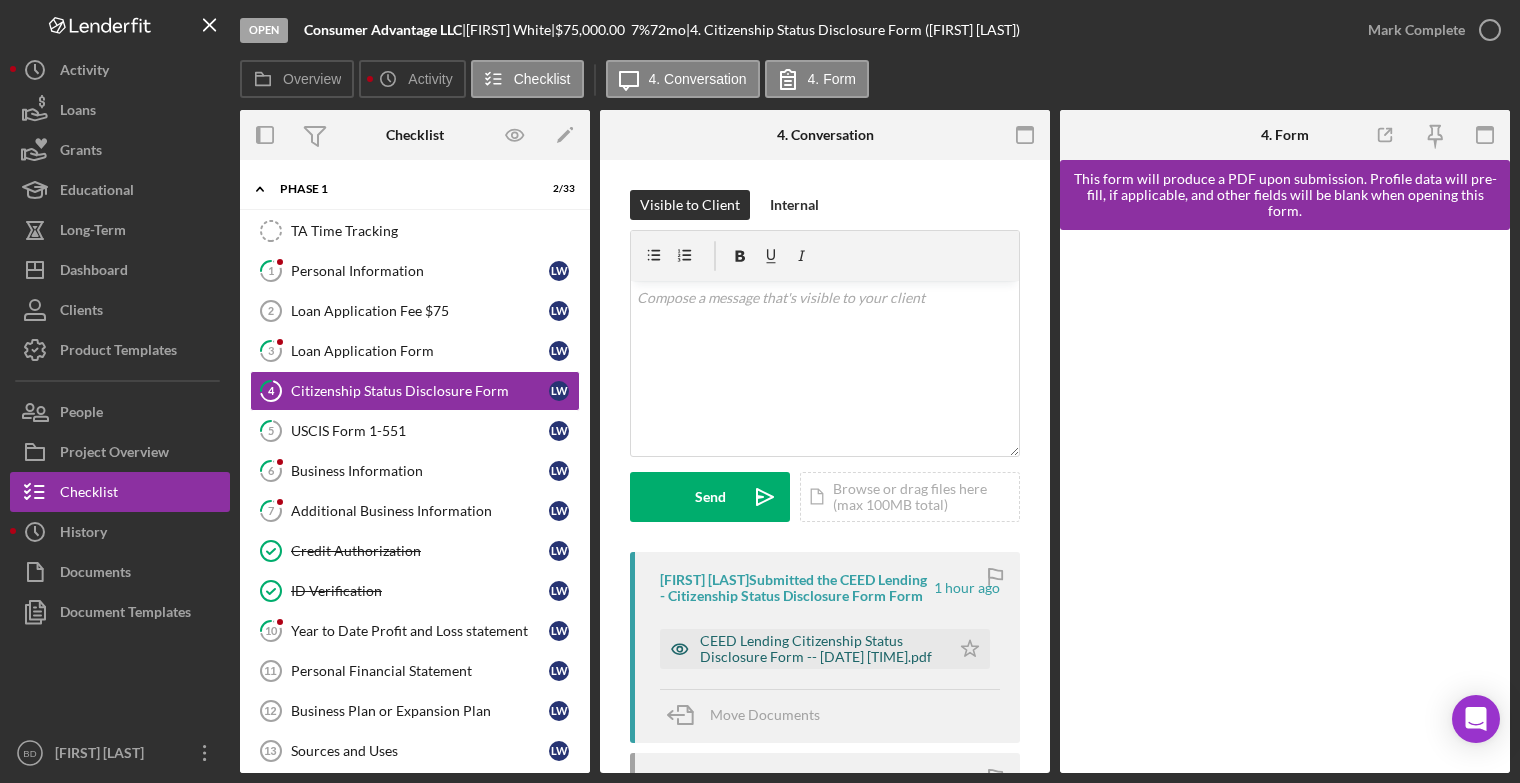 click on "CEED Lending Citizenship Status Disclosure Form -- [DATE] [TIME].pdf" at bounding box center (820, 649) 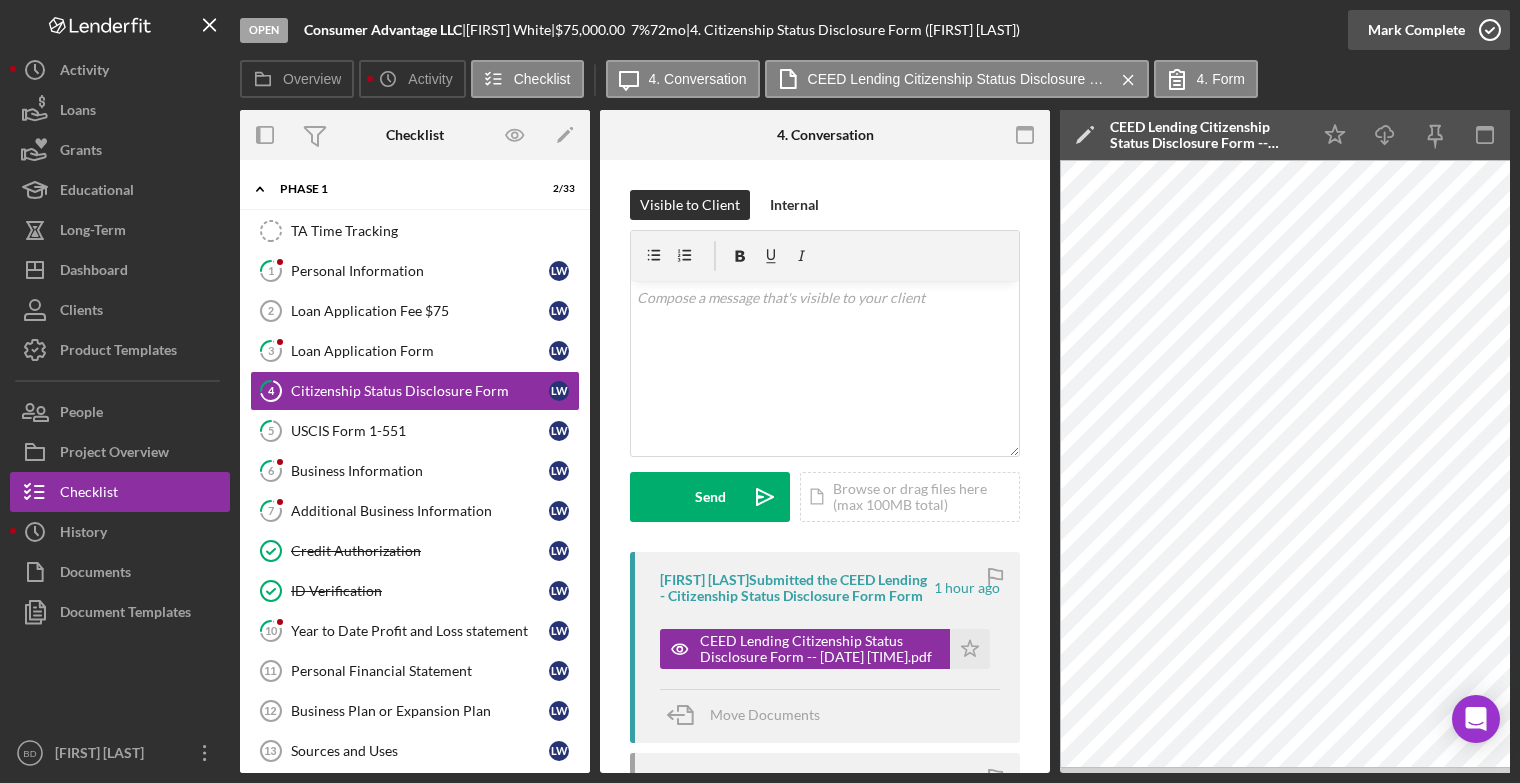 click 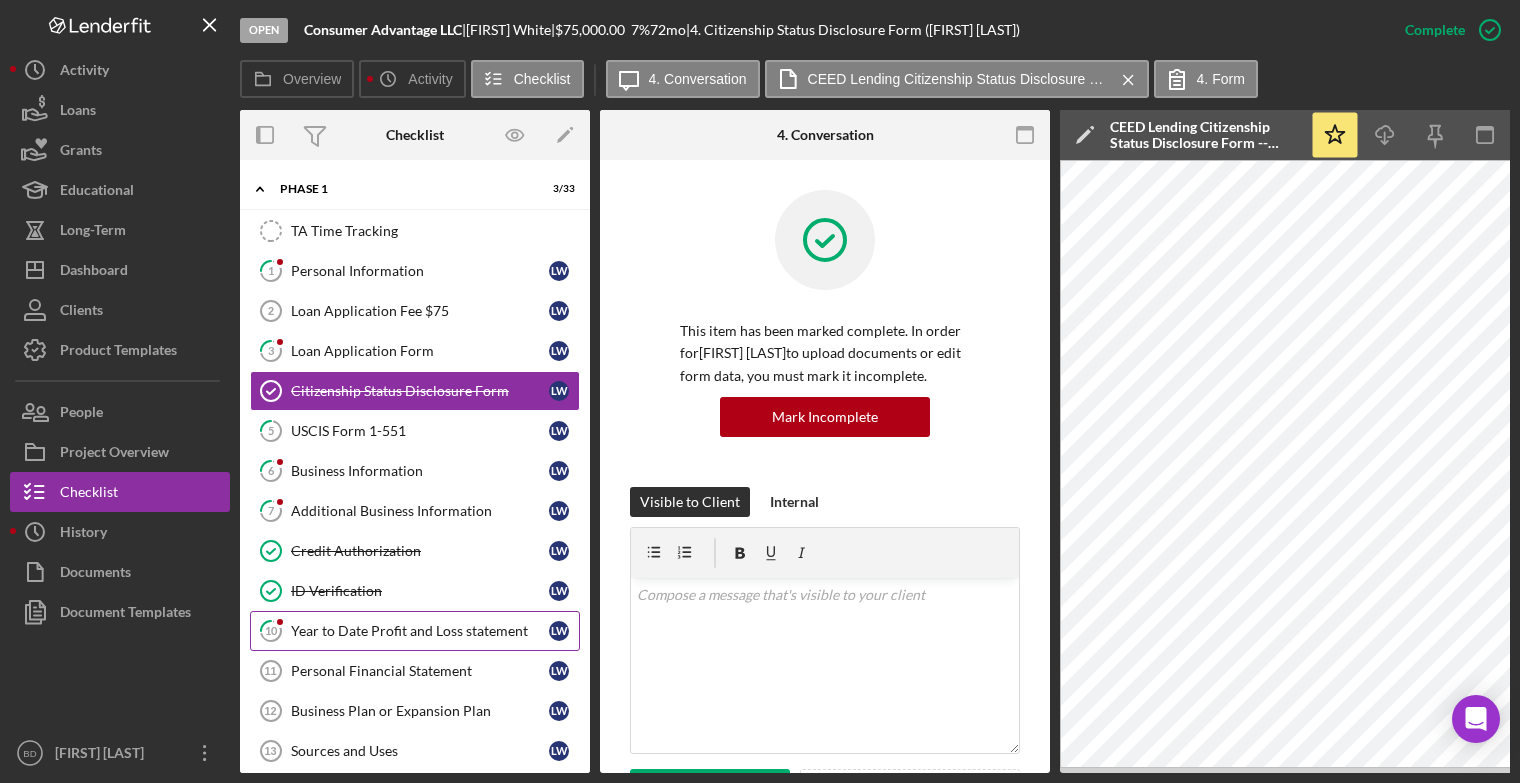click on "Year to Date Profit and Loss statement" at bounding box center (420, 631) 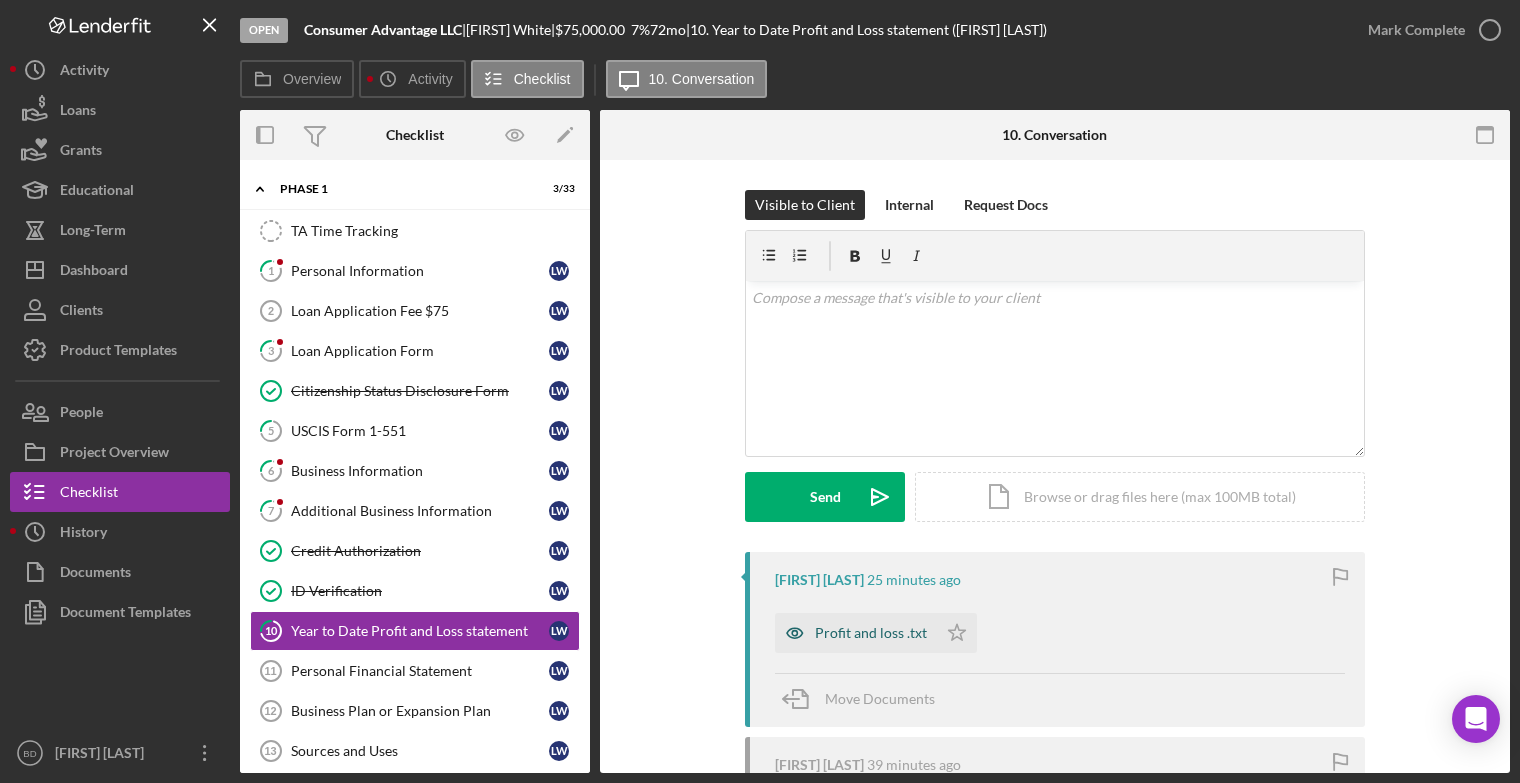 click on "Profit and loss .txt" at bounding box center [871, 633] 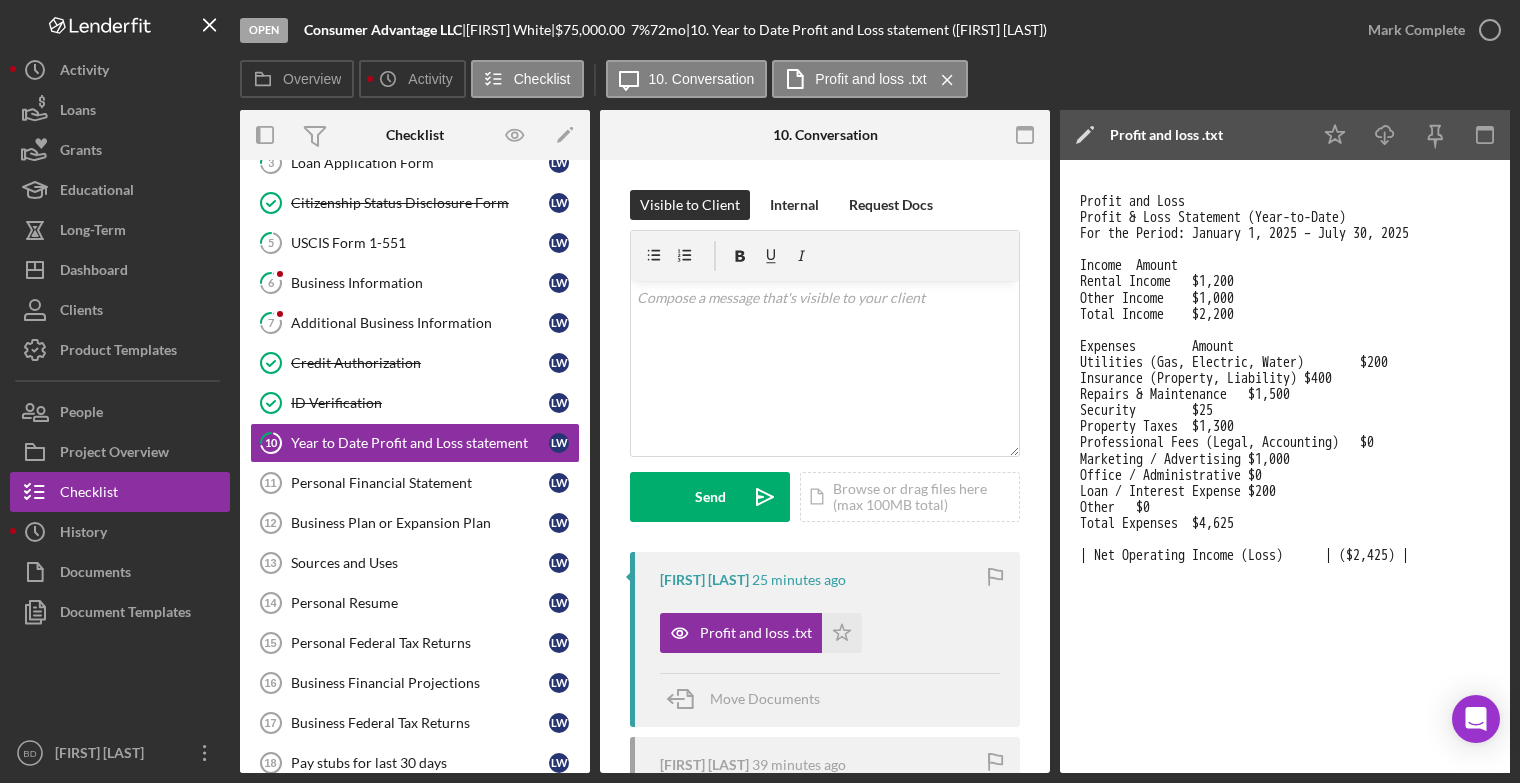 scroll, scrollTop: 0, scrollLeft: 0, axis: both 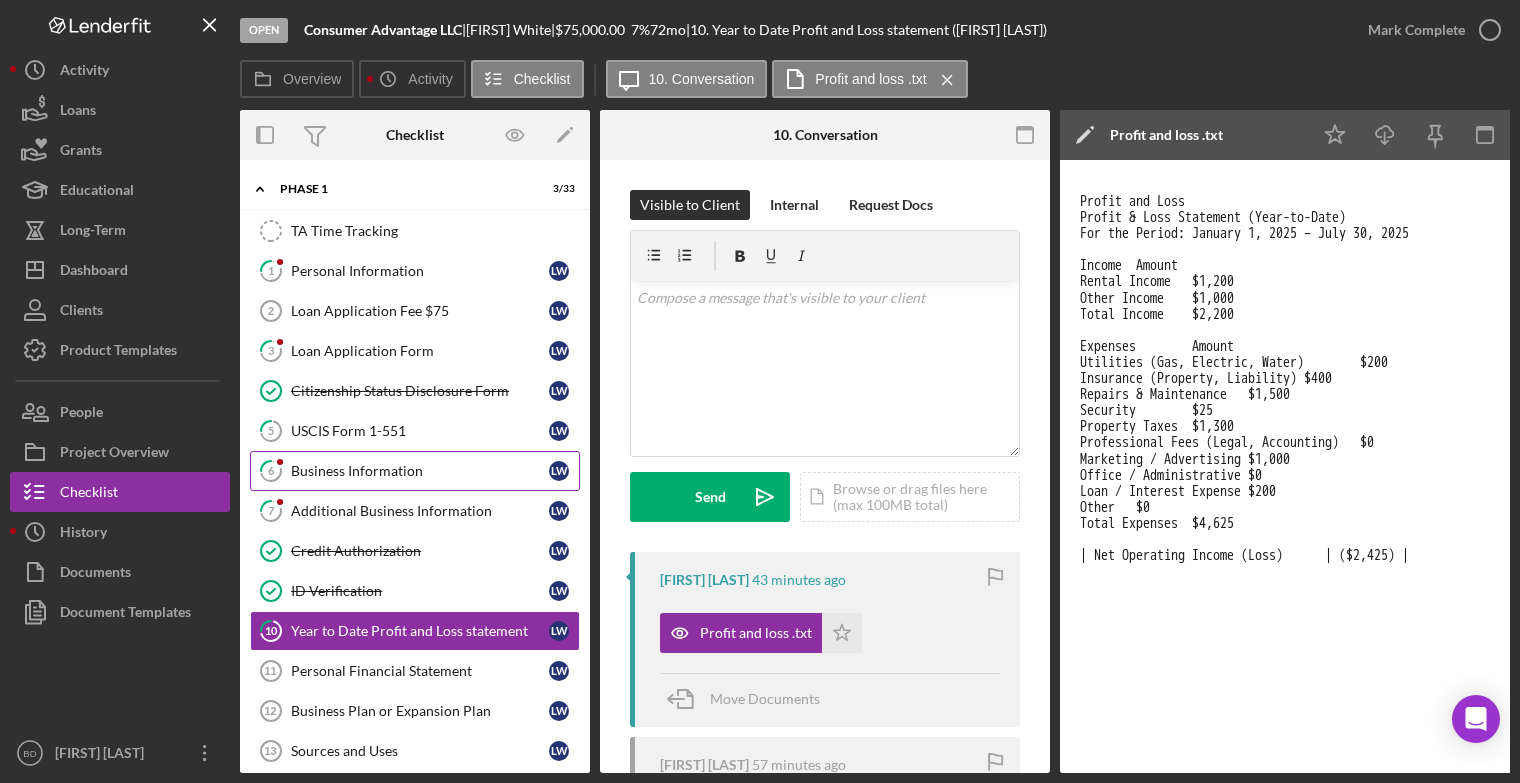 click on "Business Information" at bounding box center (420, 471) 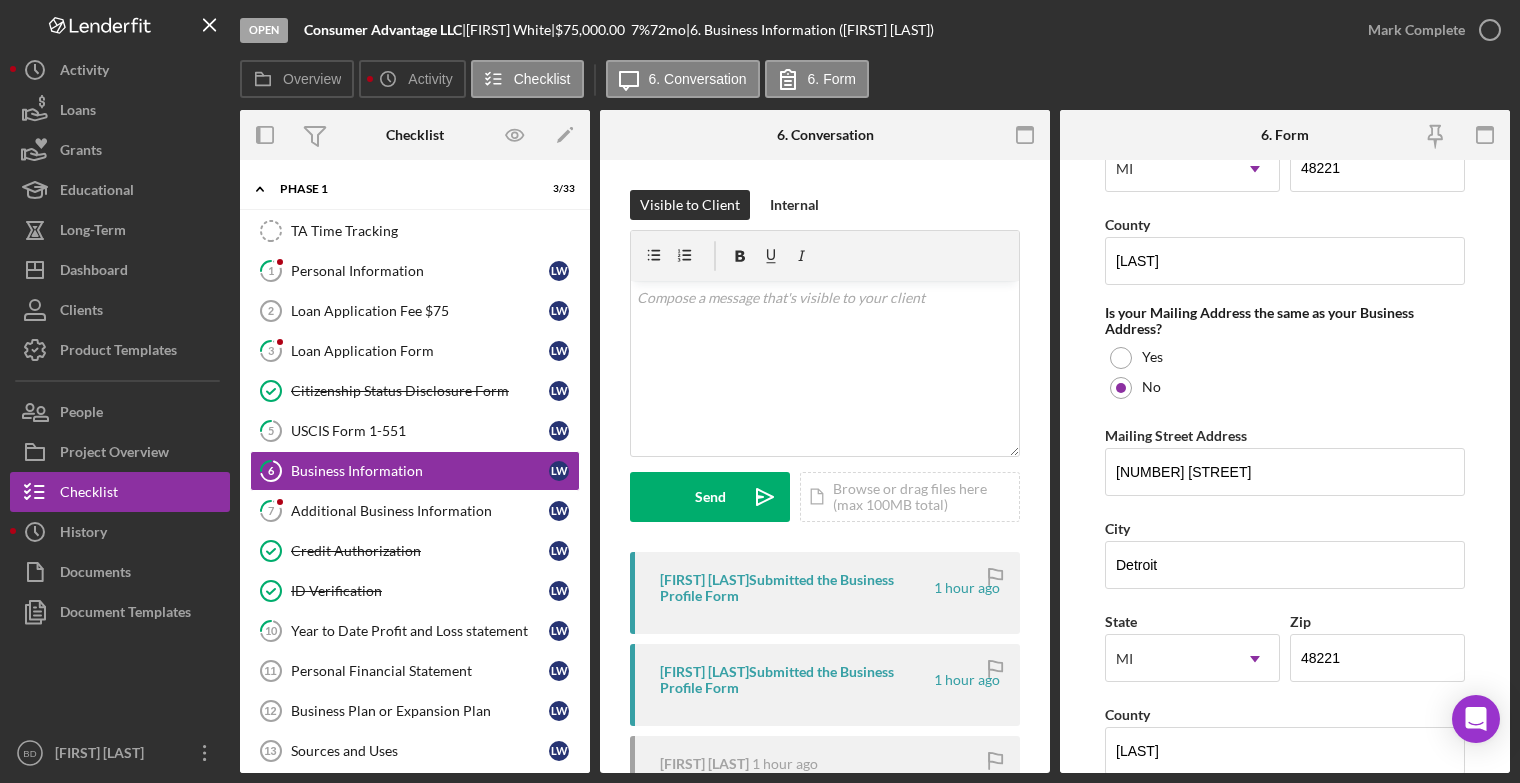 scroll, scrollTop: 1427, scrollLeft: 0, axis: vertical 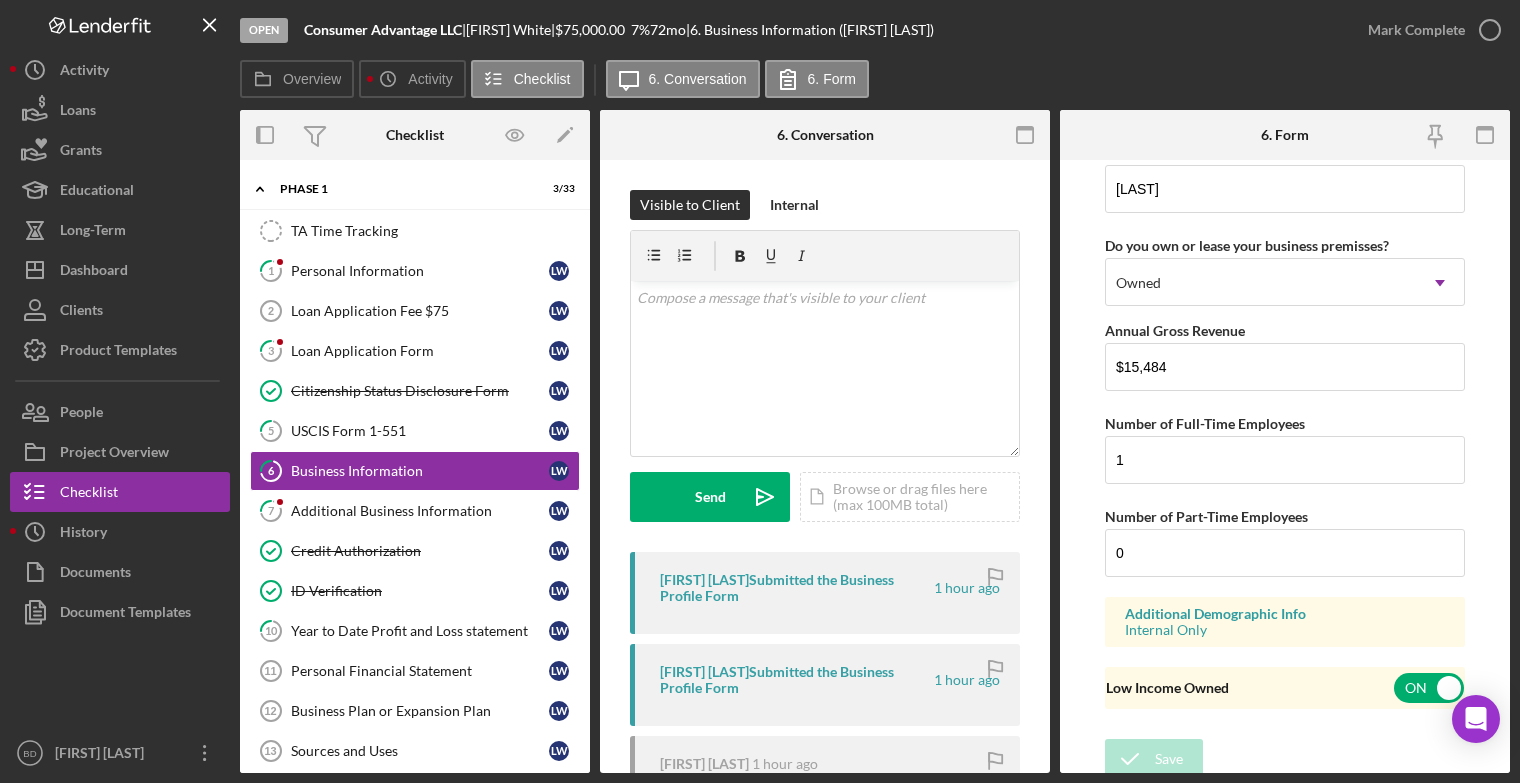 click on "Internal Only" at bounding box center (1285, 630) 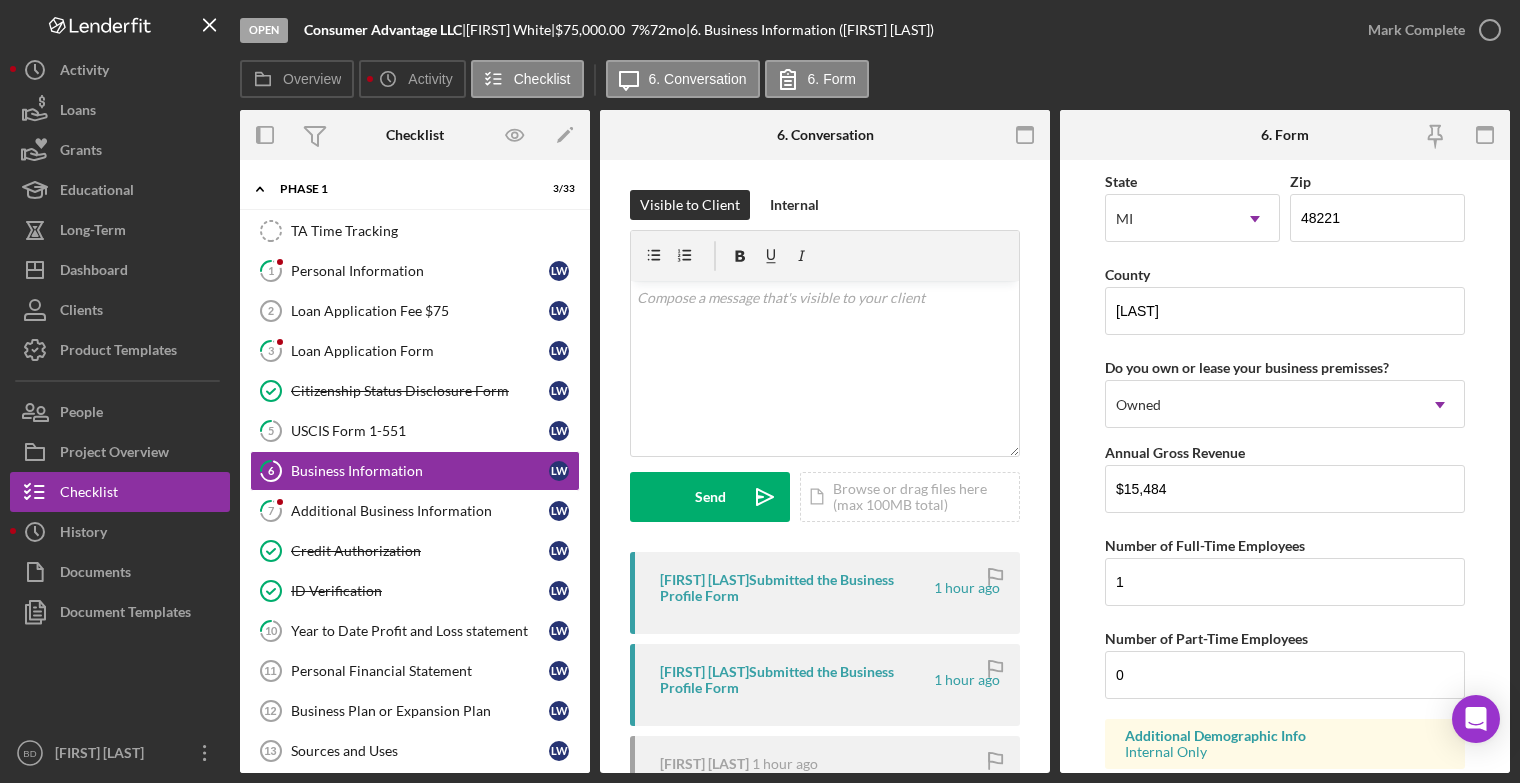 scroll, scrollTop: 1986, scrollLeft: 0, axis: vertical 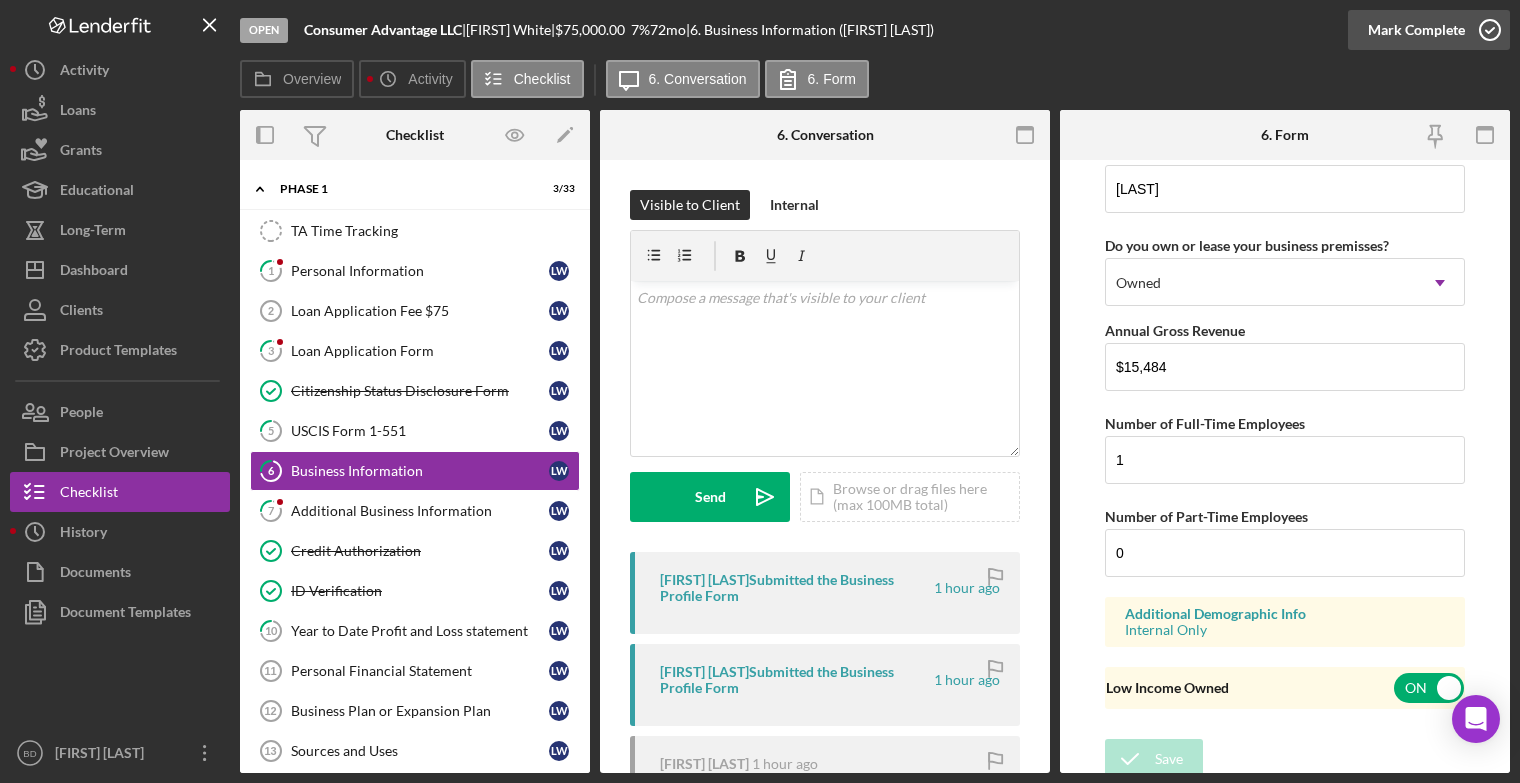 click 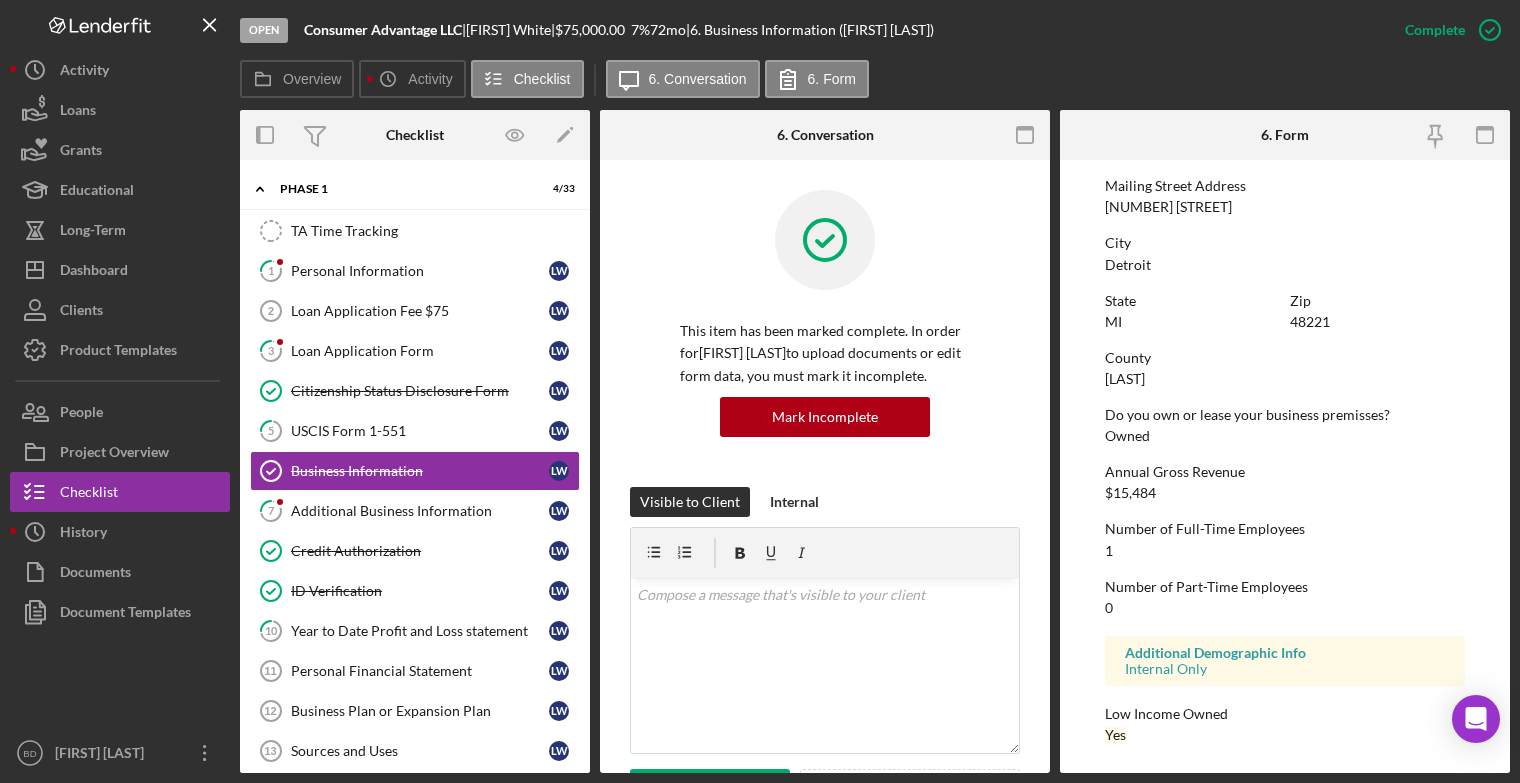 scroll, scrollTop: 1140, scrollLeft: 0, axis: vertical 